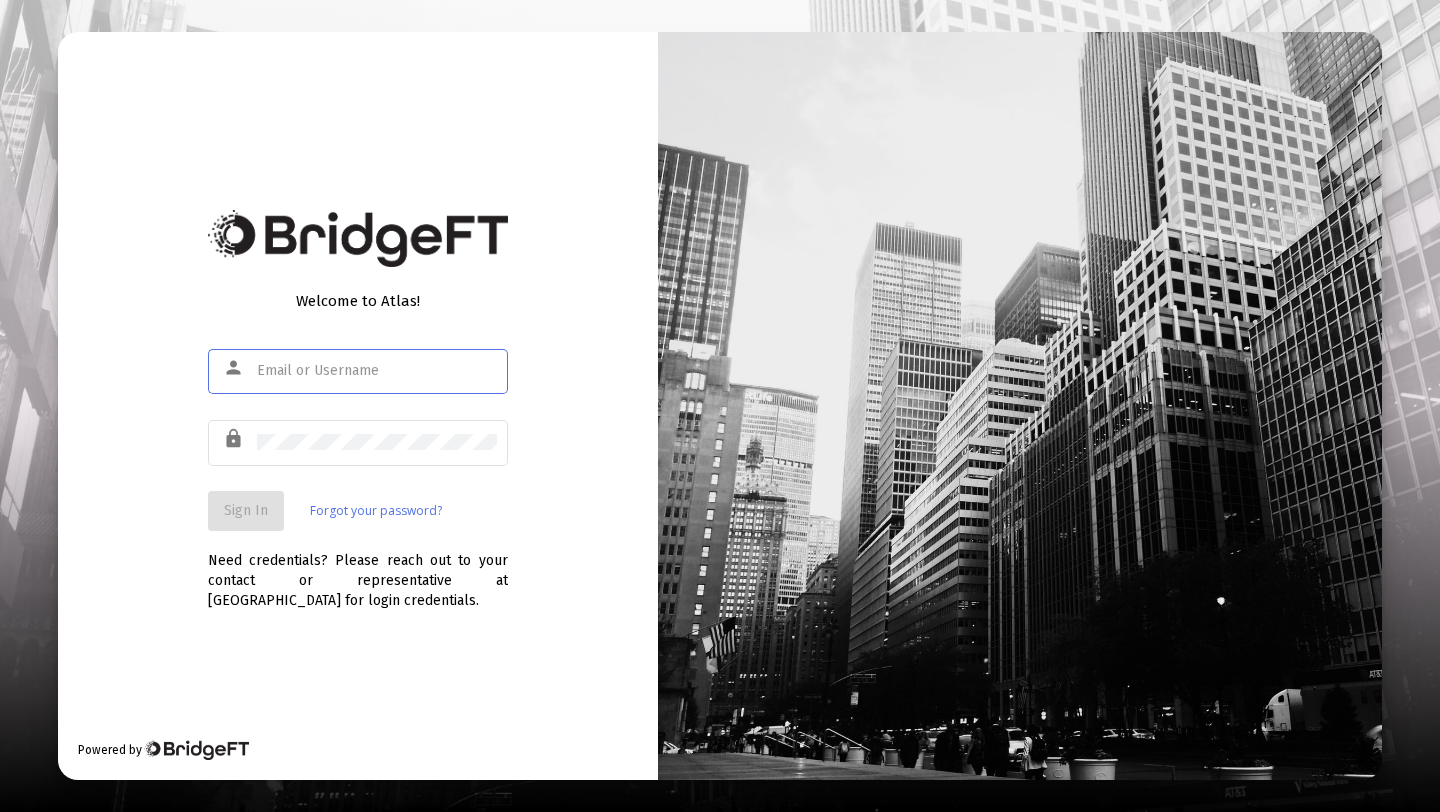 scroll, scrollTop: 0, scrollLeft: 0, axis: both 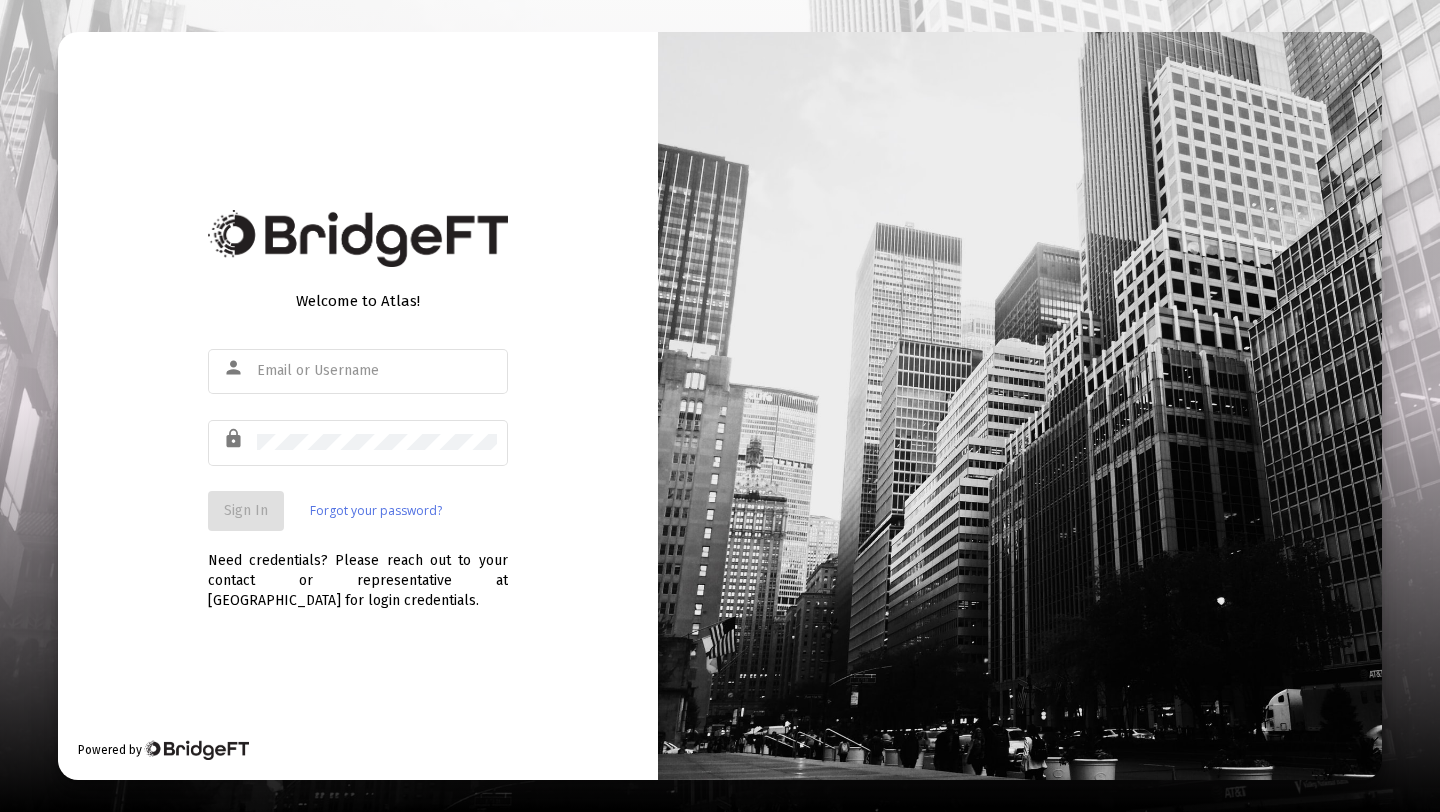 type on "[PERSON_NAME][EMAIL_ADDRESS][DOMAIN_NAME]" 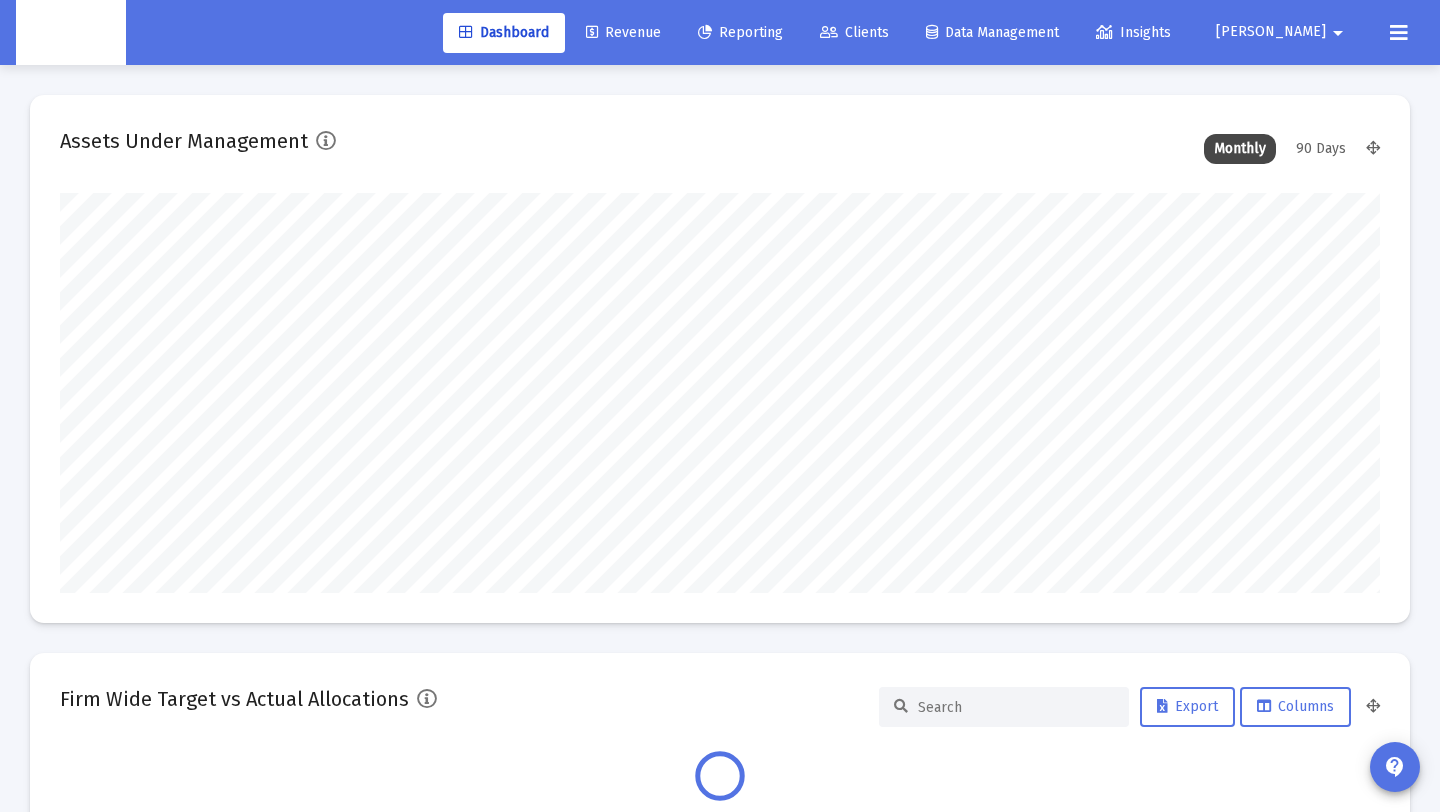 scroll, scrollTop: 999600, scrollLeft: 998680, axis: both 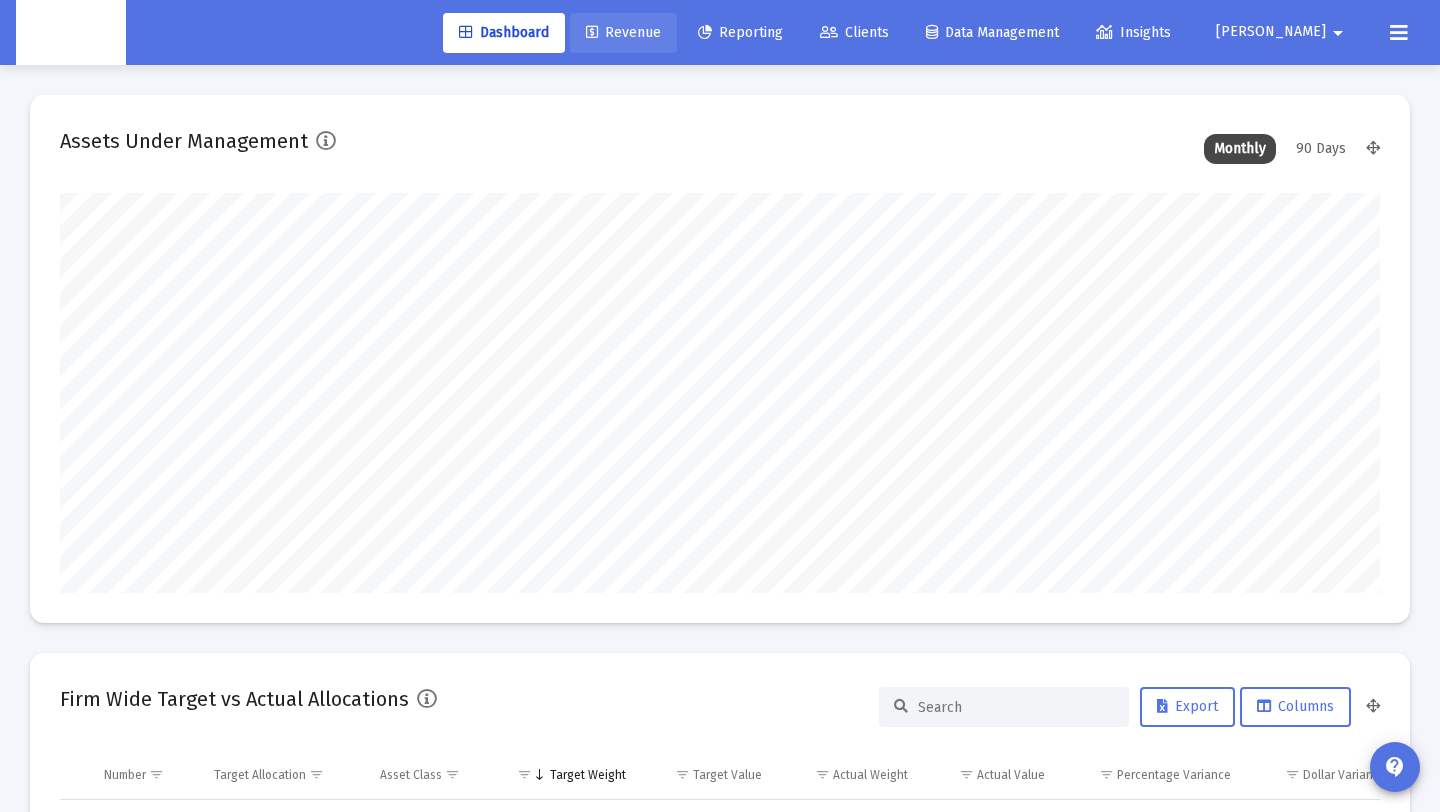 click on "Revenue" 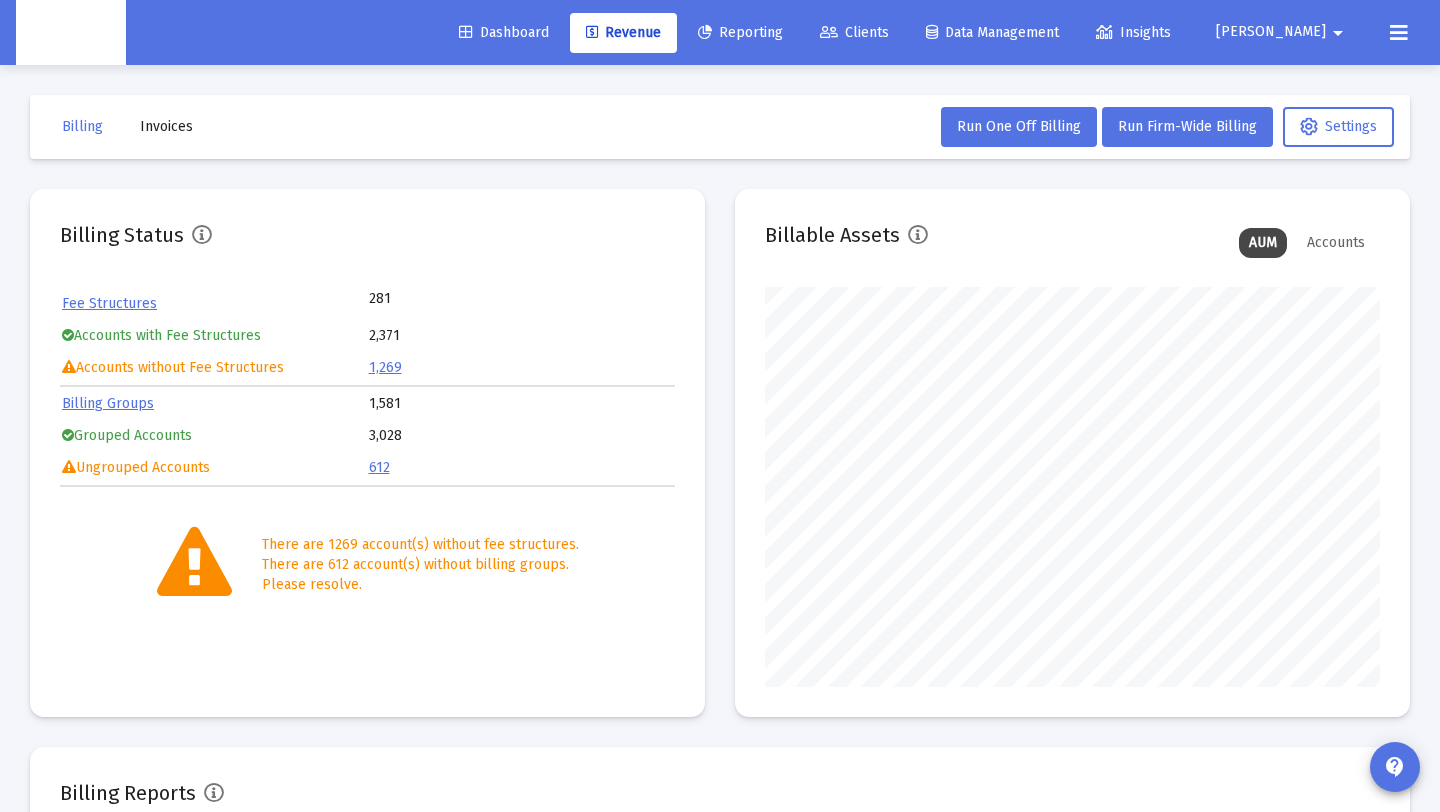 scroll, scrollTop: 999600, scrollLeft: 999385, axis: both 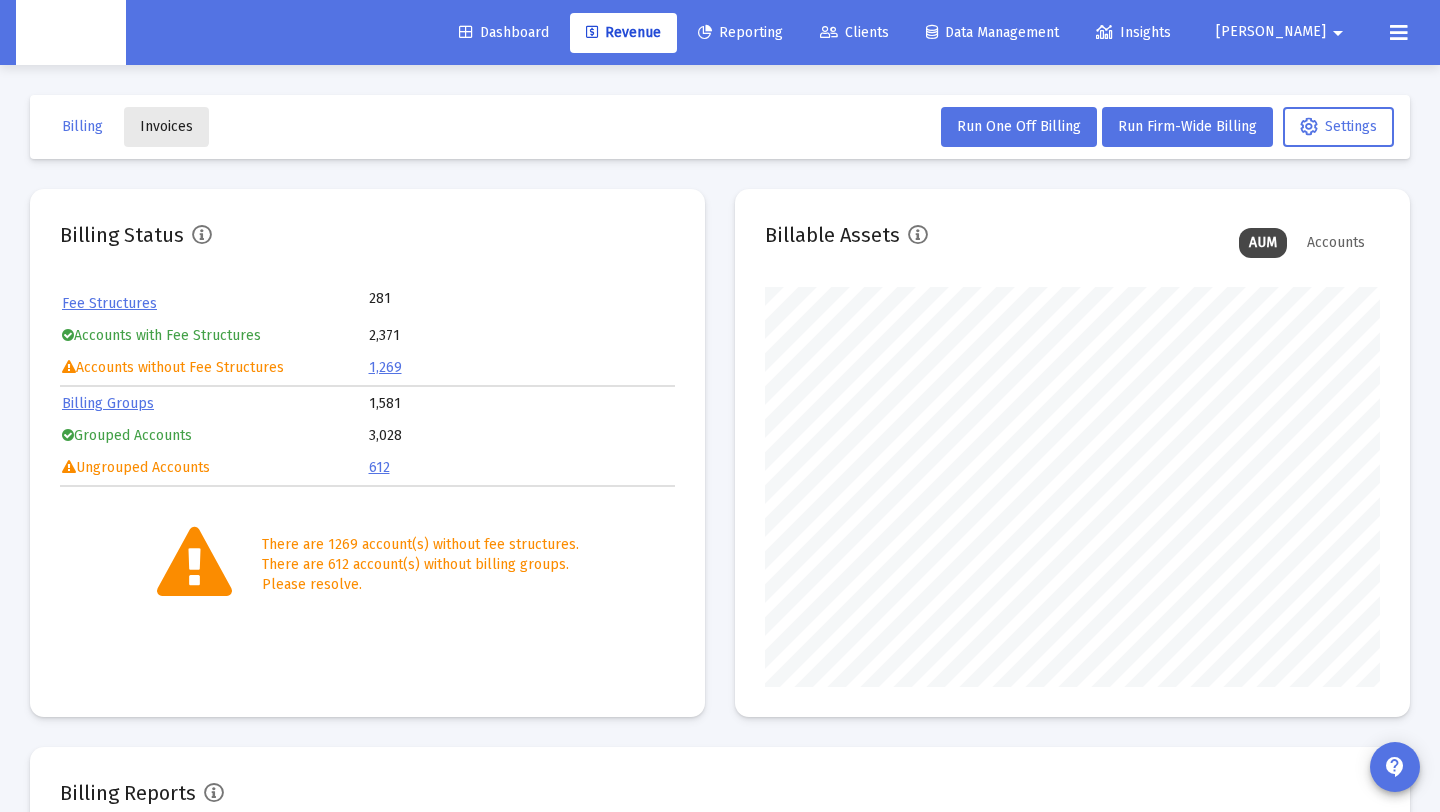 click on "Invoices" 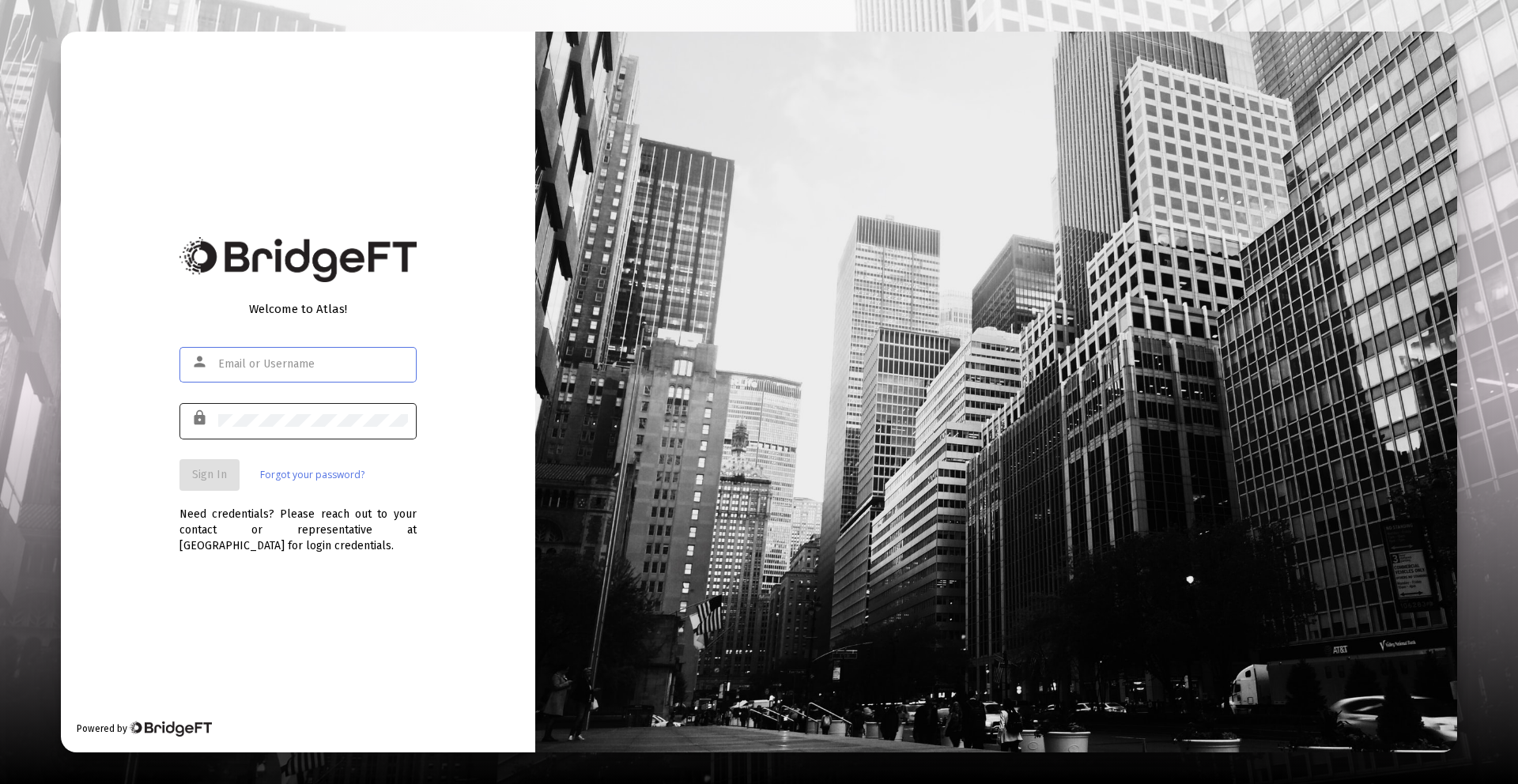 scroll, scrollTop: 0, scrollLeft: 0, axis: both 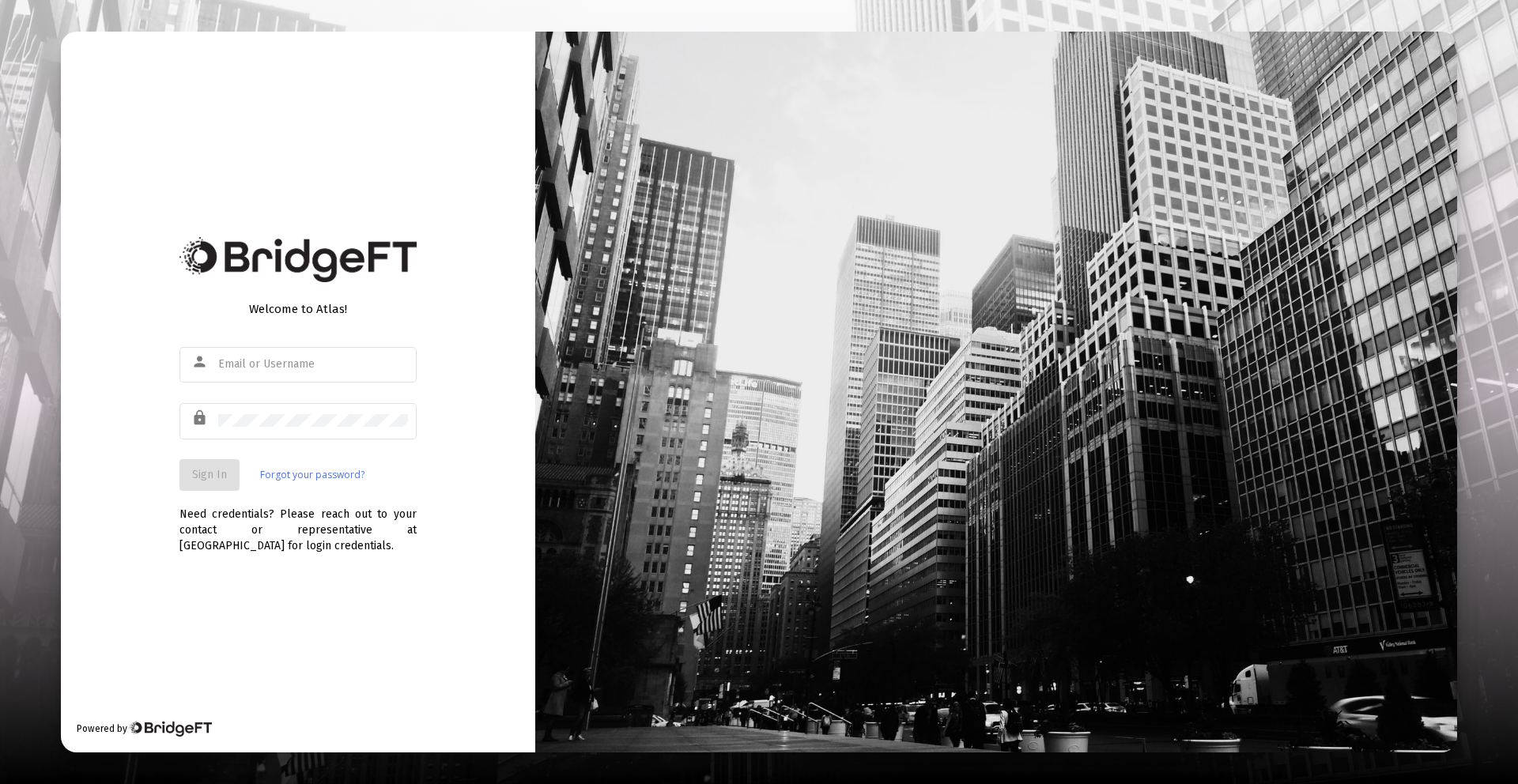 click on "person" 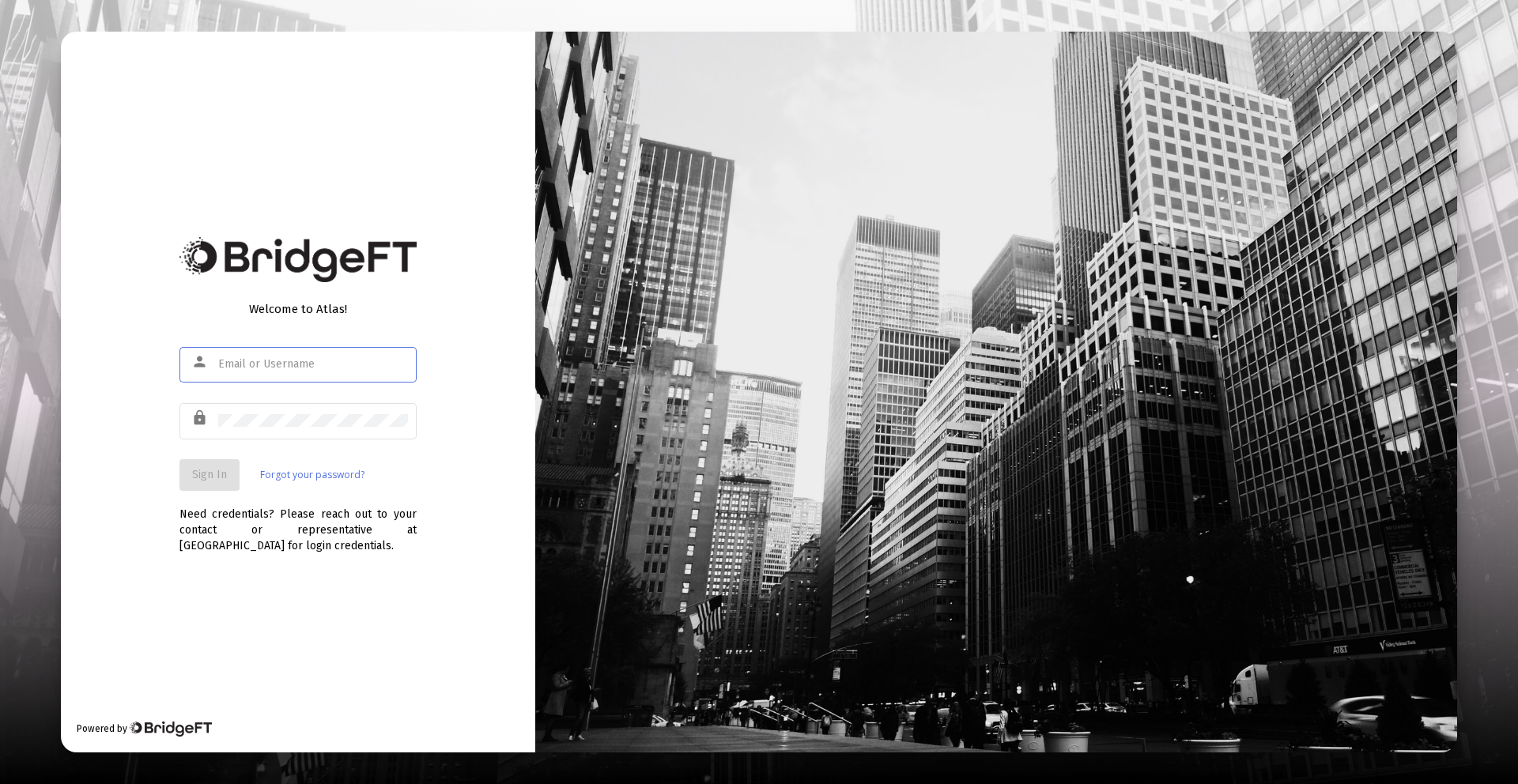 click at bounding box center [313, 364] 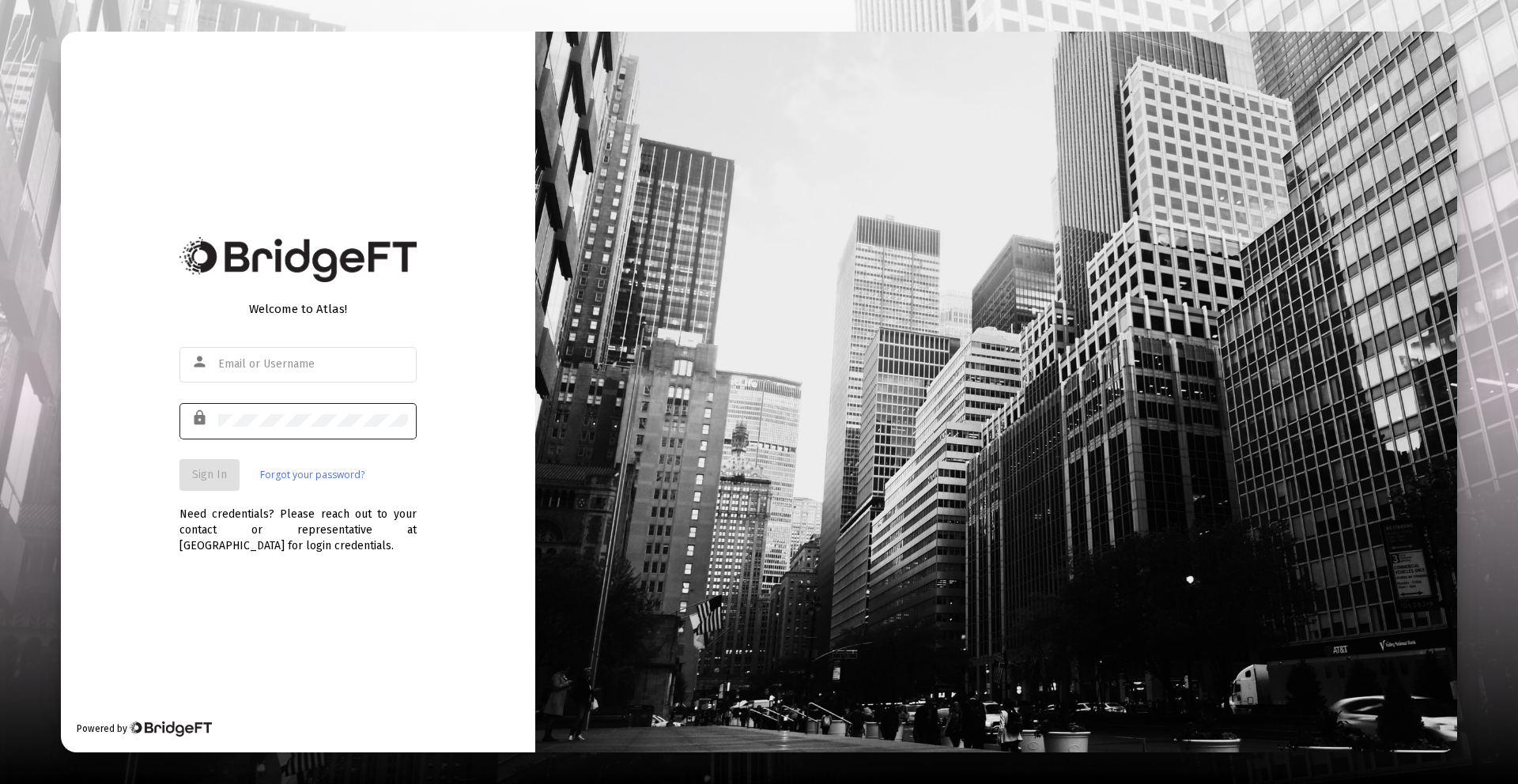 type on "[PERSON_NAME][EMAIL_ADDRESS][DOMAIN_NAME]" 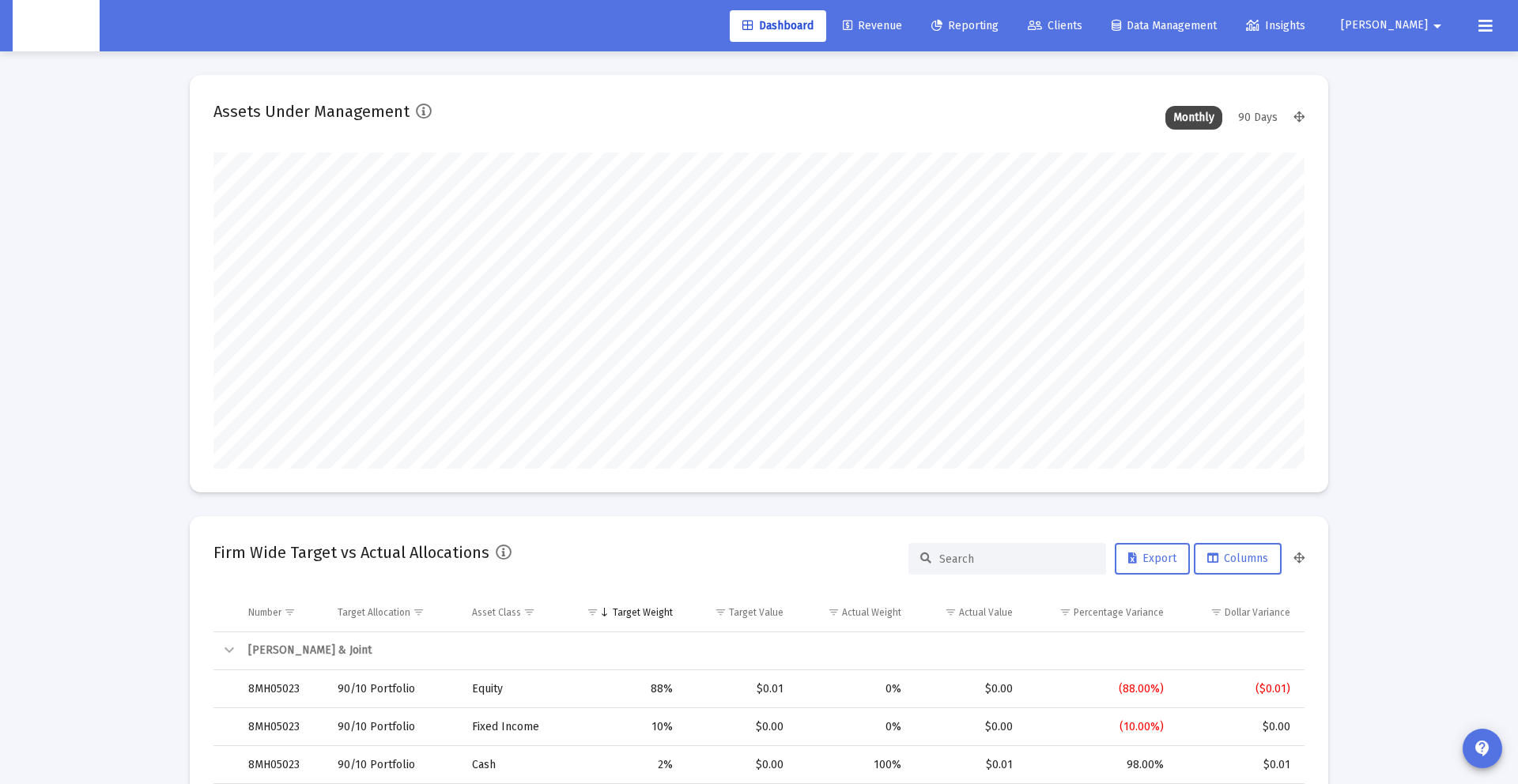 scroll, scrollTop: 790006, scrollLeft: 789534, axis: both 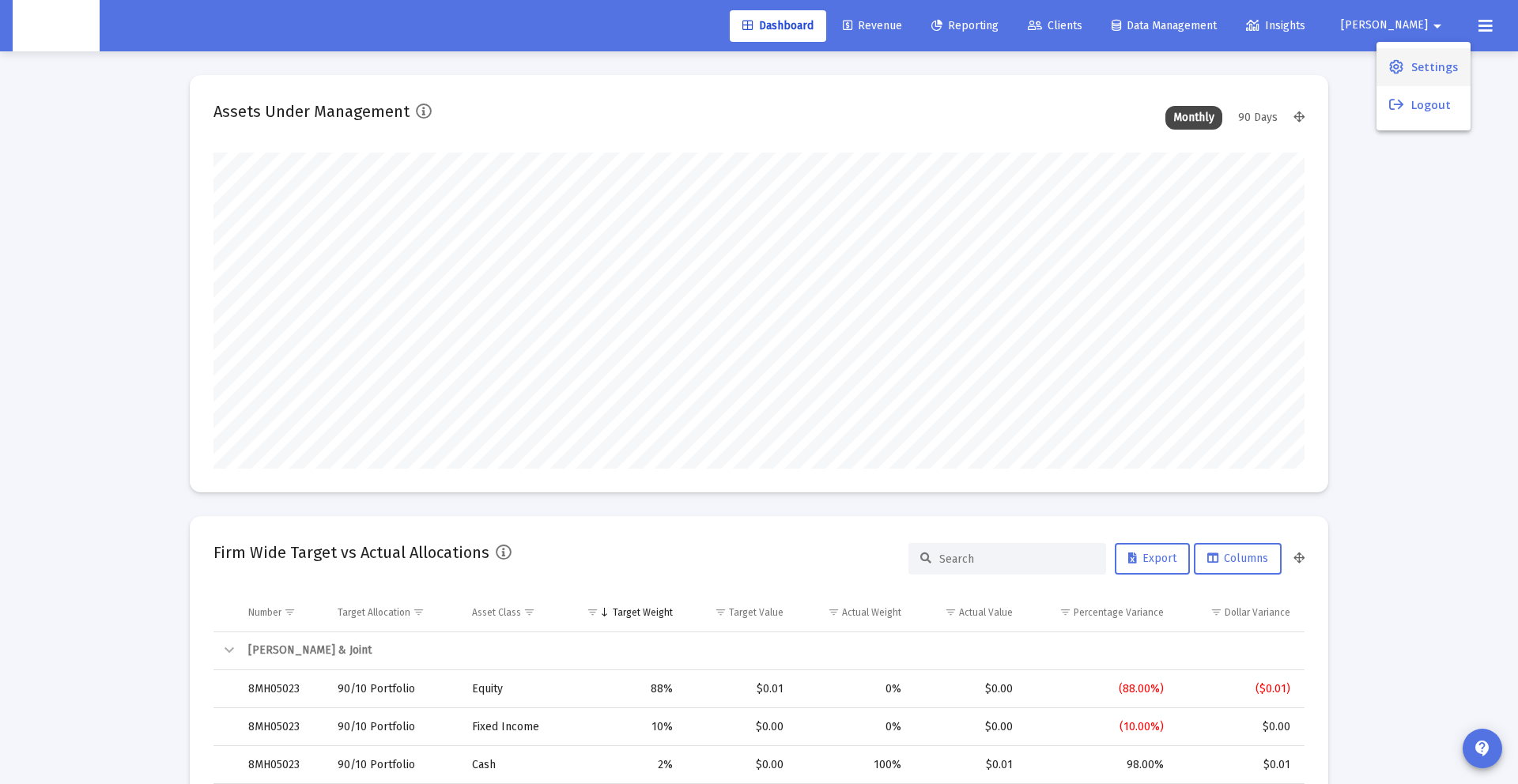 click on "Settings" at bounding box center (1434, 67) 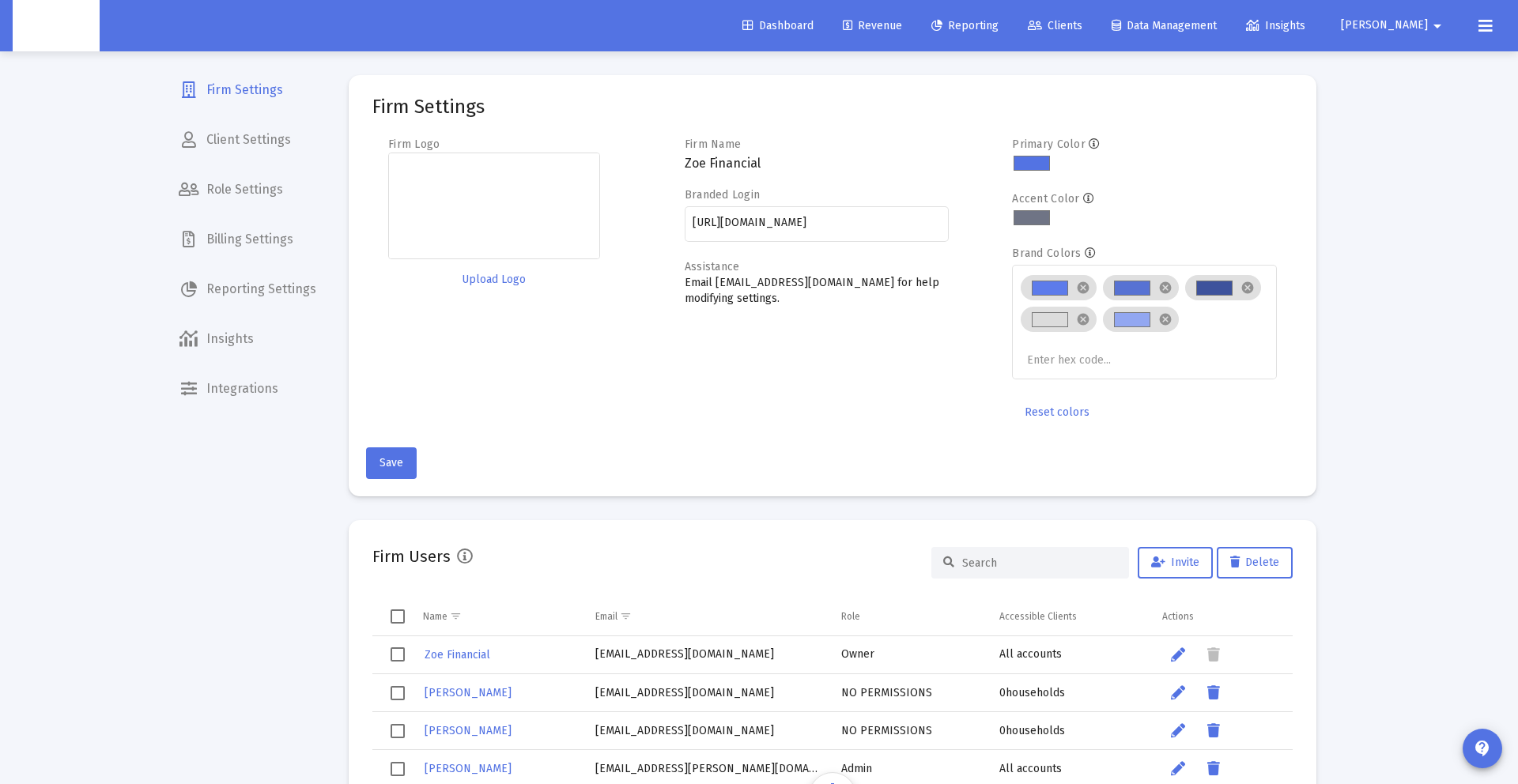 scroll, scrollTop: 0, scrollLeft: 0, axis: both 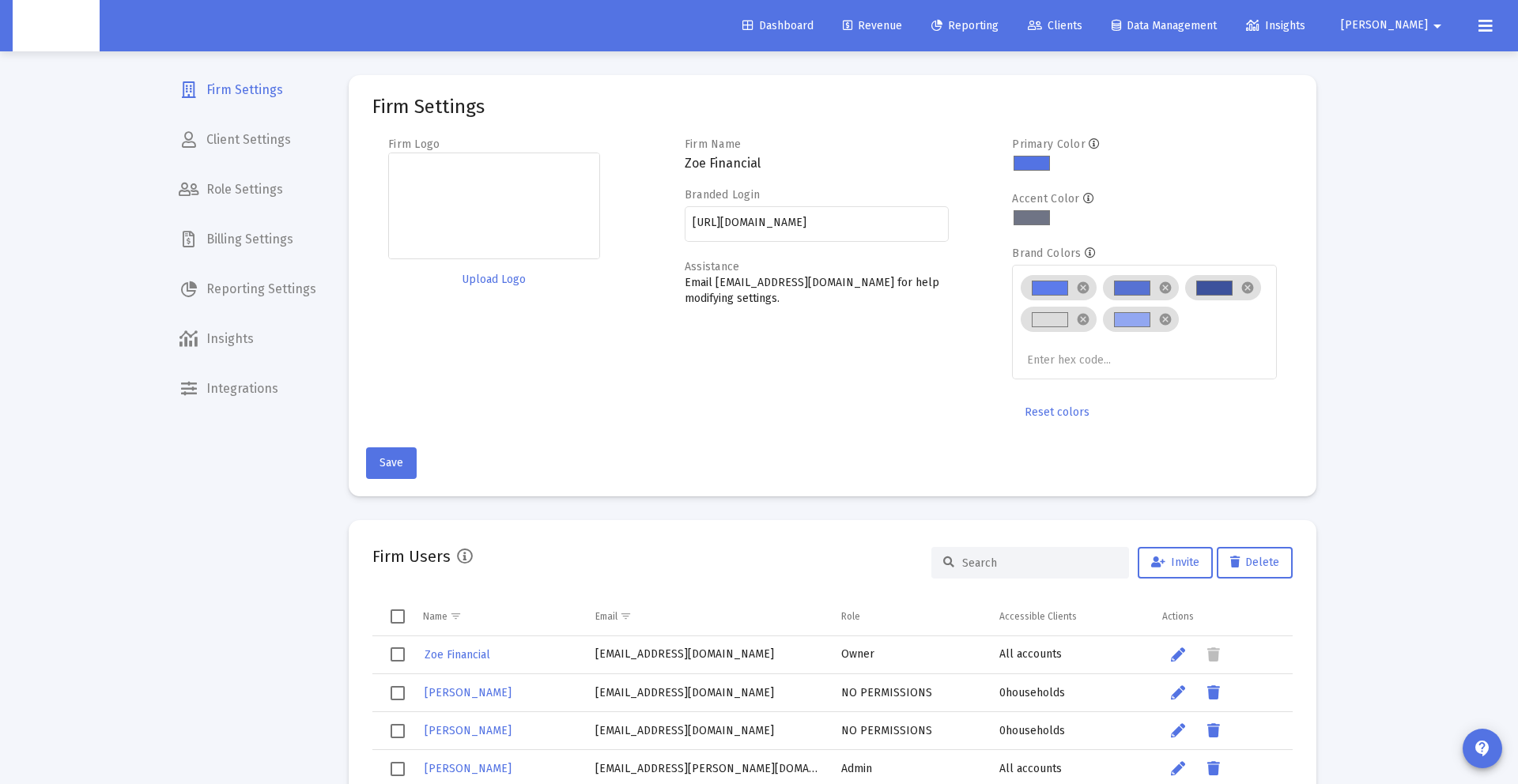 click on "Billing Settings" 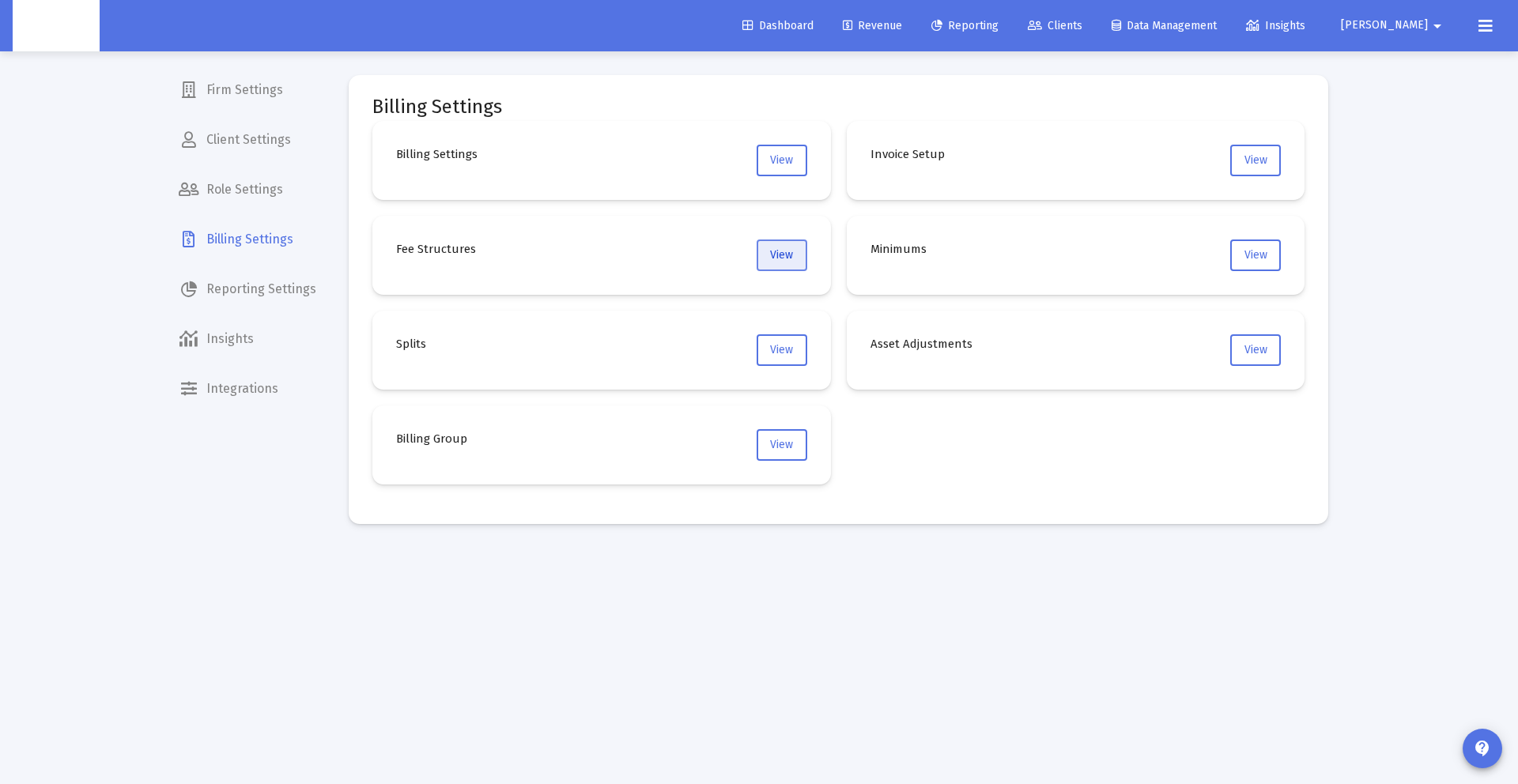 click on "View" 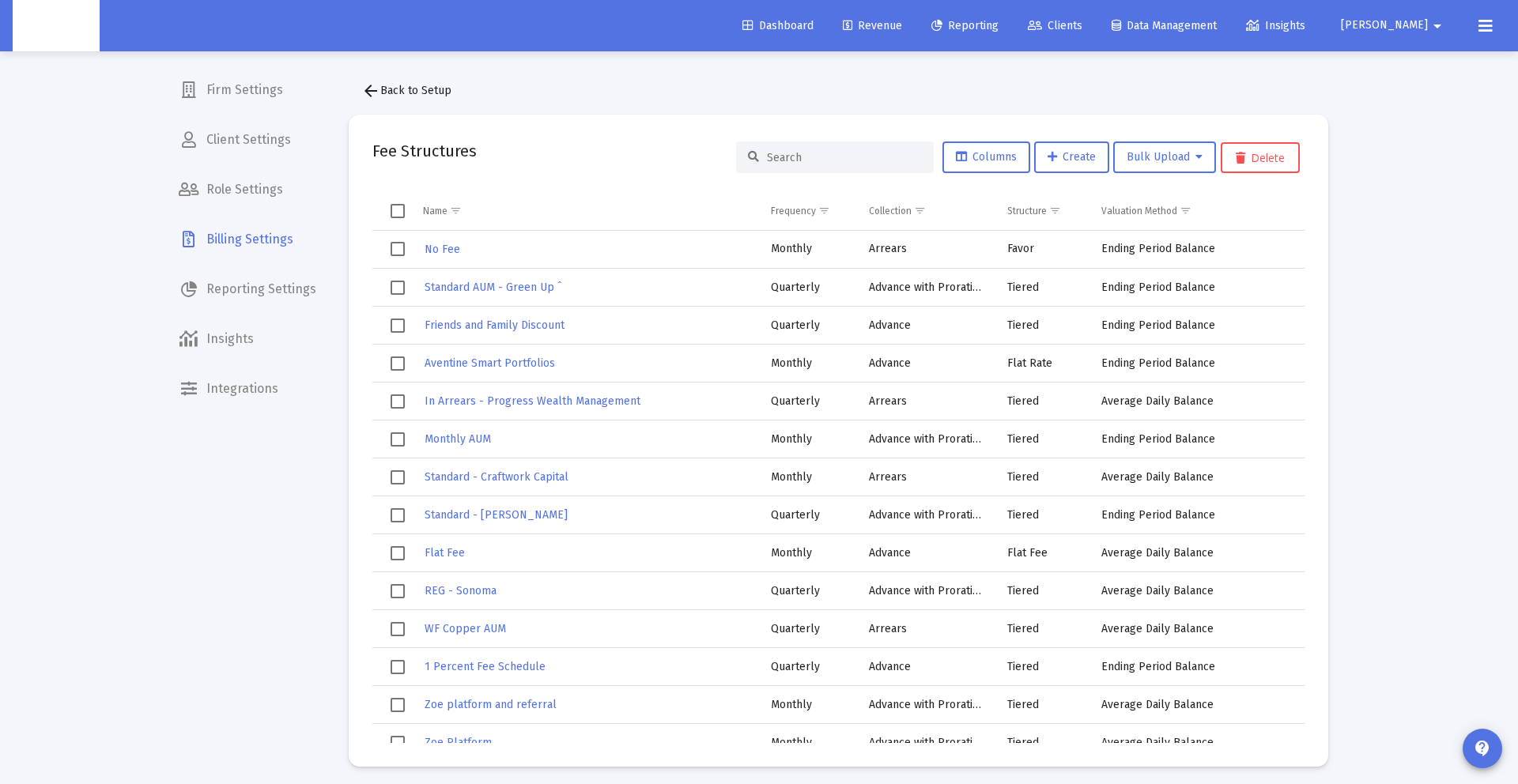click 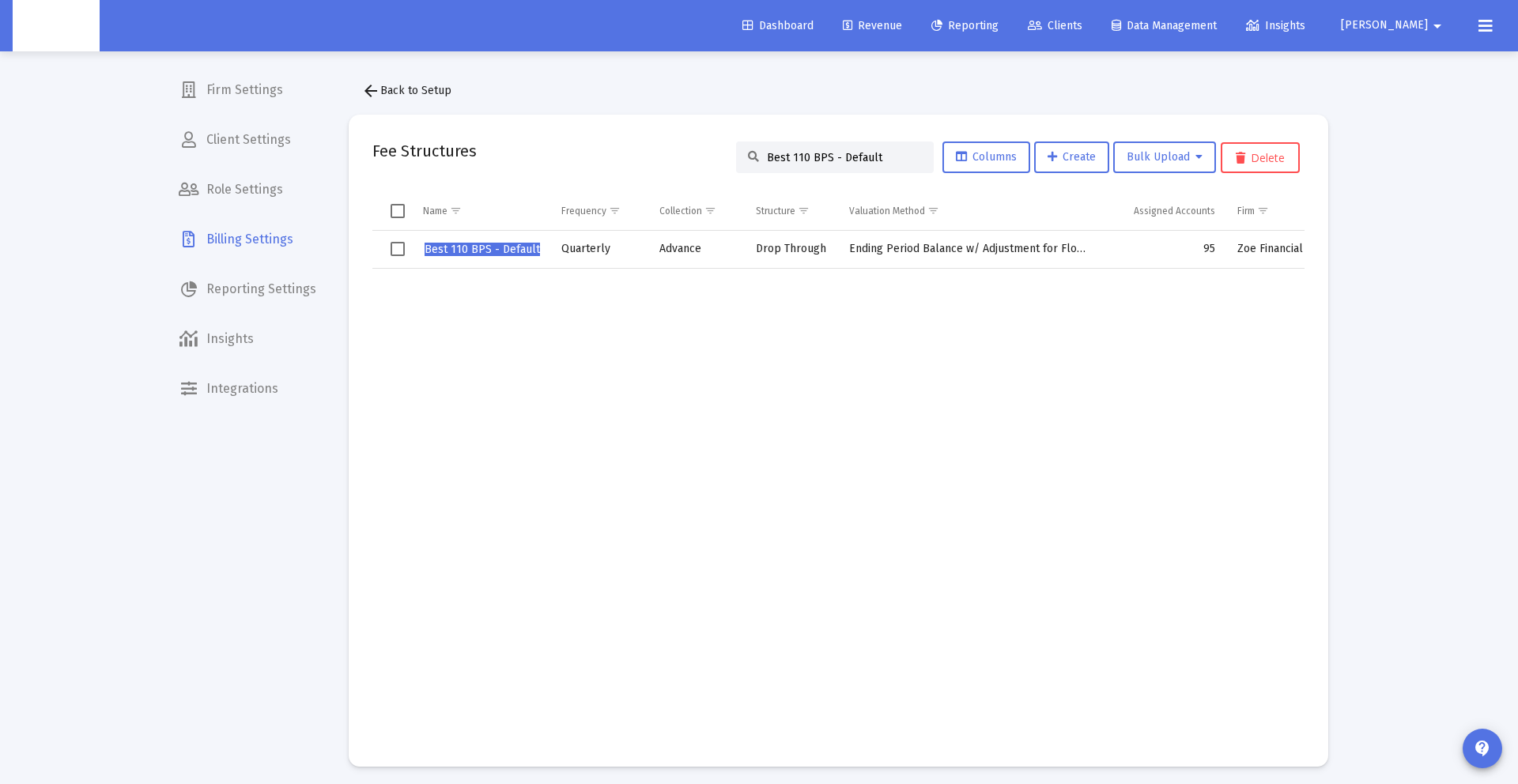 type on "Best 110 BPS - Default" 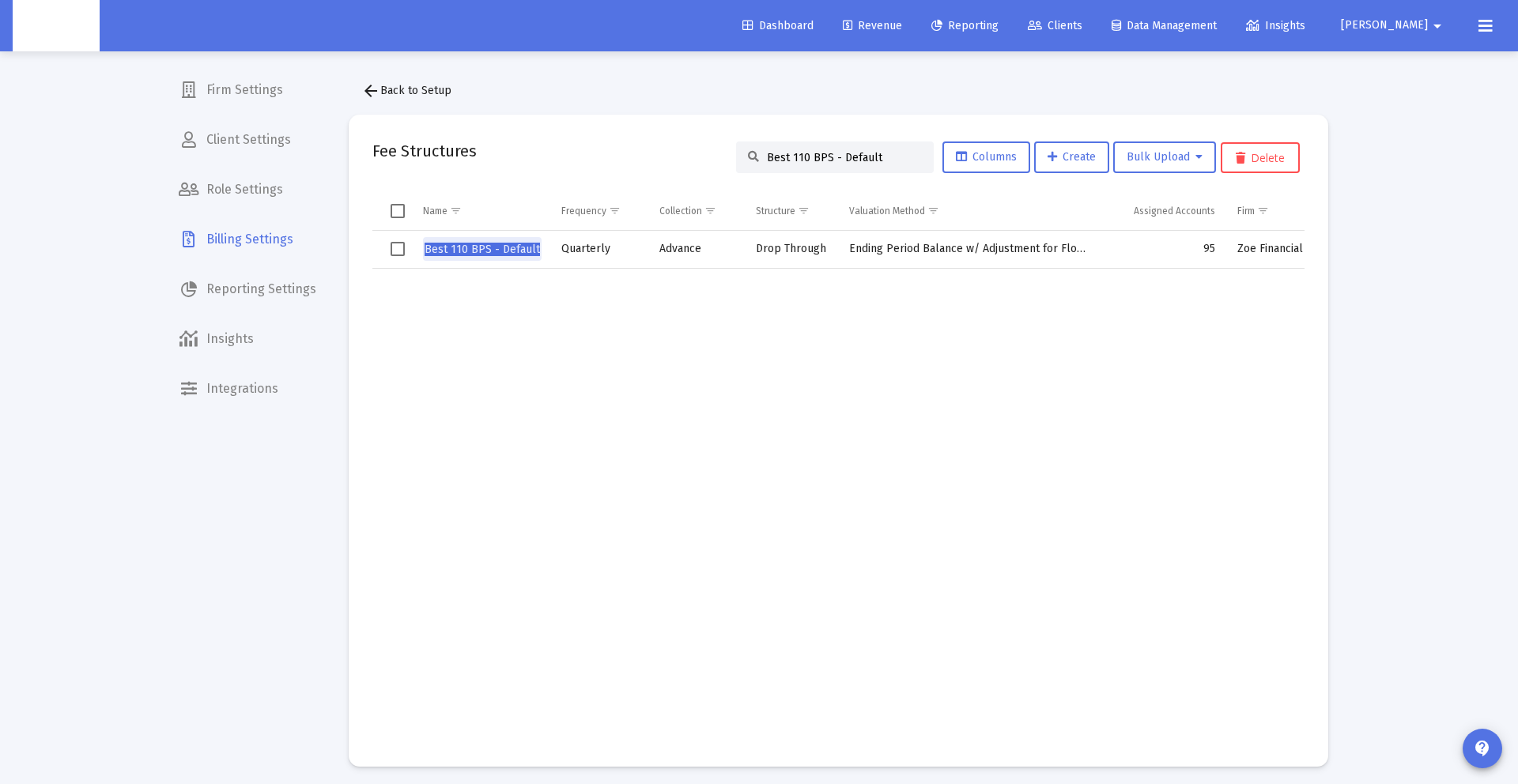 click on "Best 110 BPS - Default" 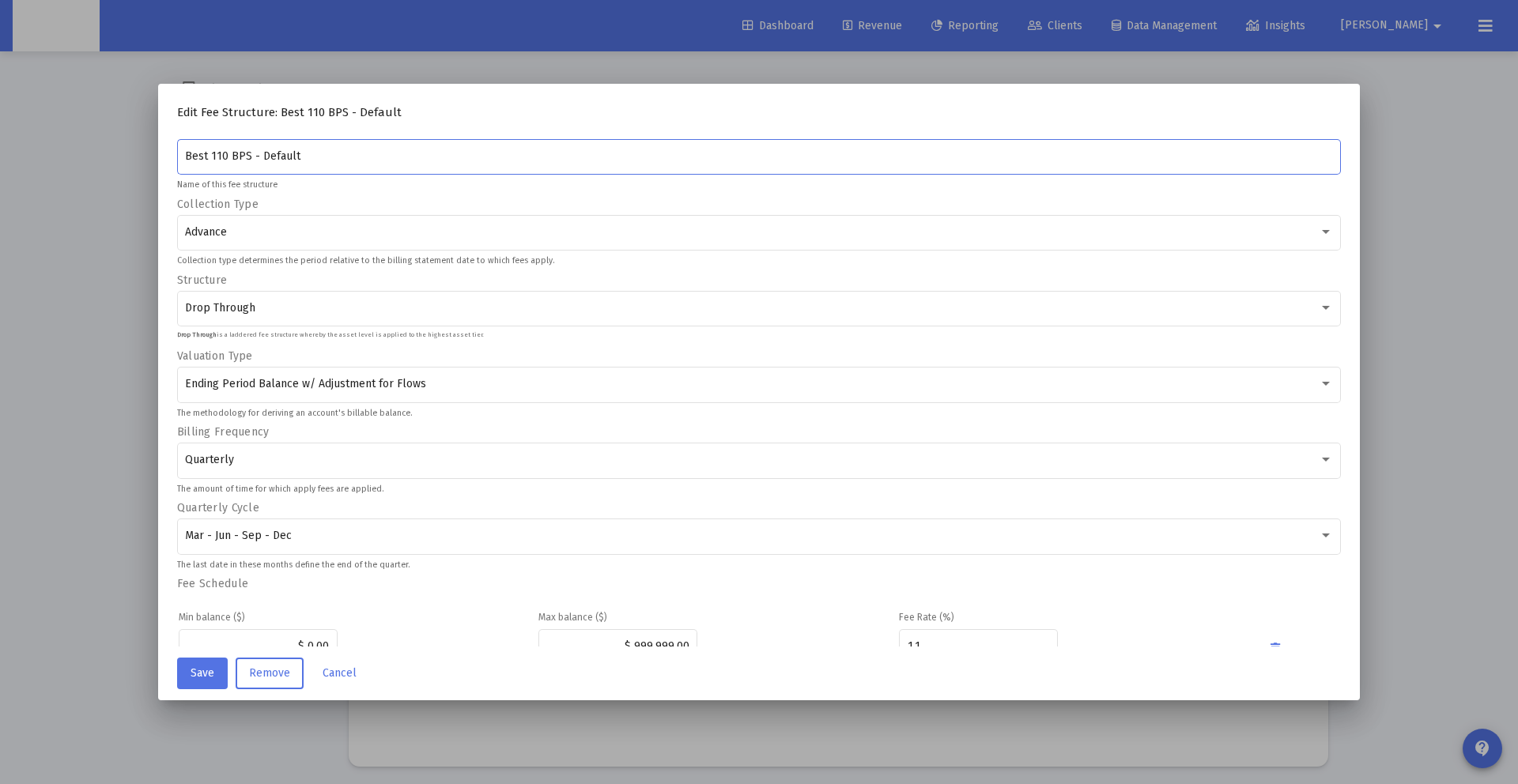 scroll, scrollTop: 21, scrollLeft: 0, axis: vertical 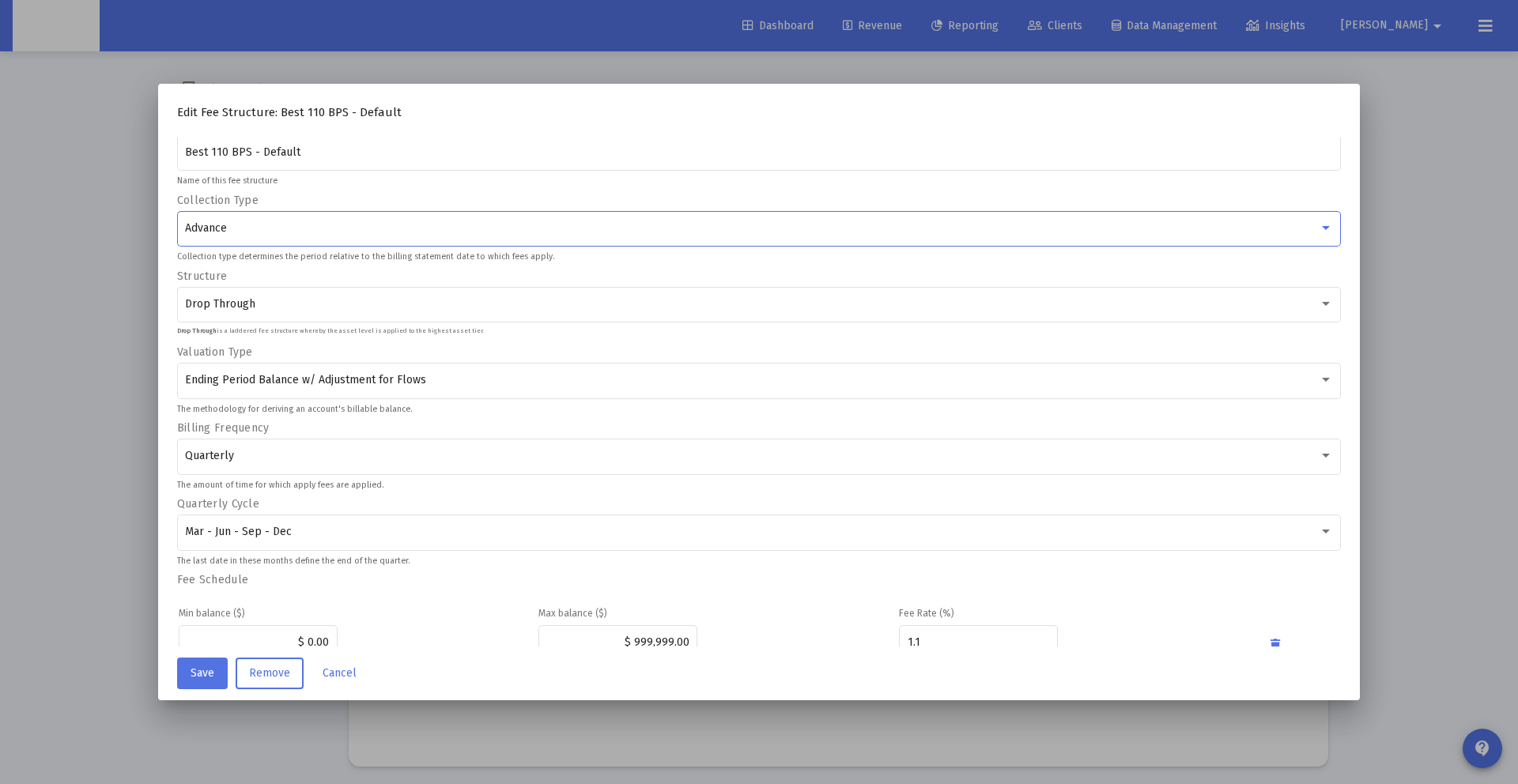 click on "Advance" at bounding box center (752, 228) 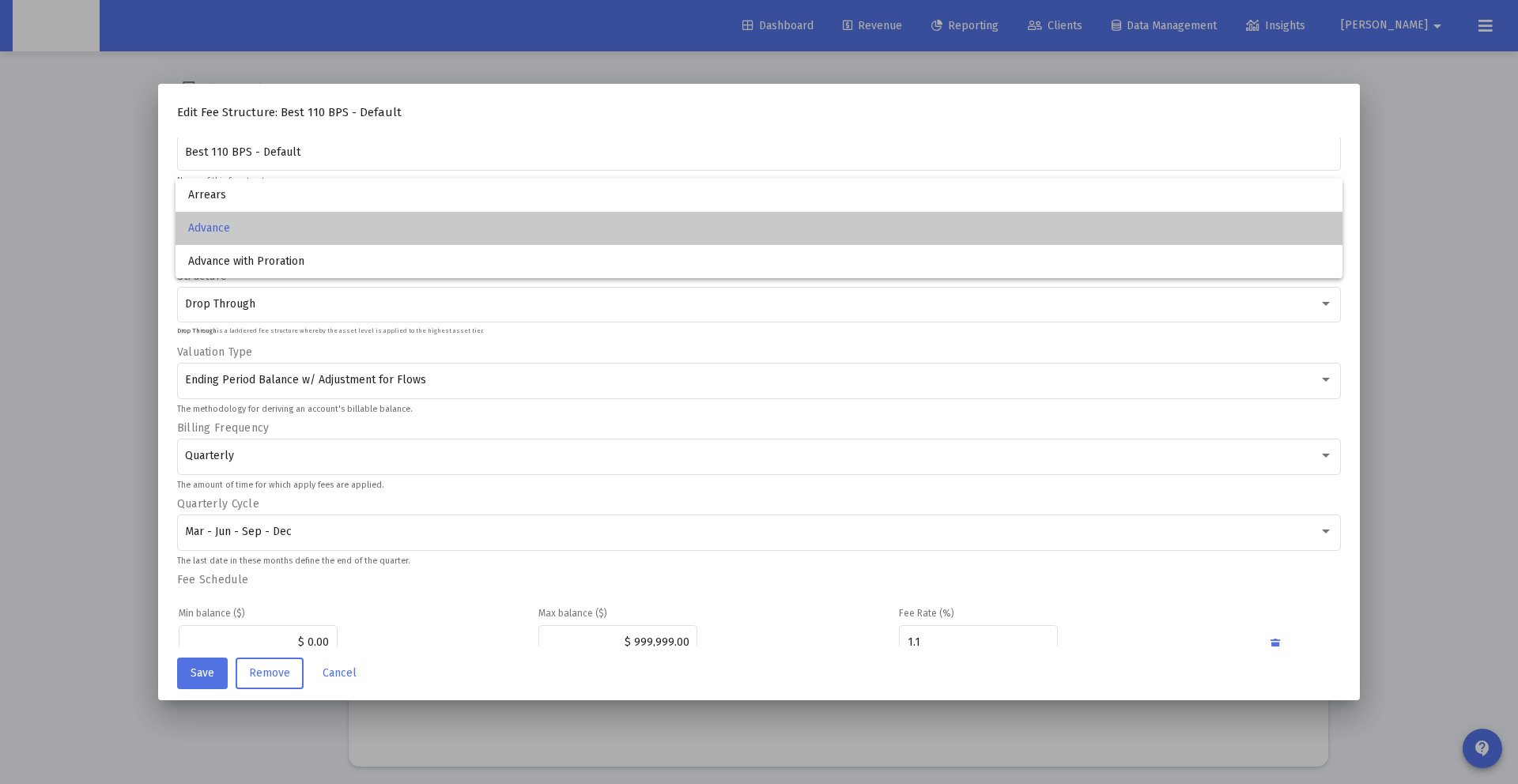 click on "Advance" at bounding box center [759, 228] 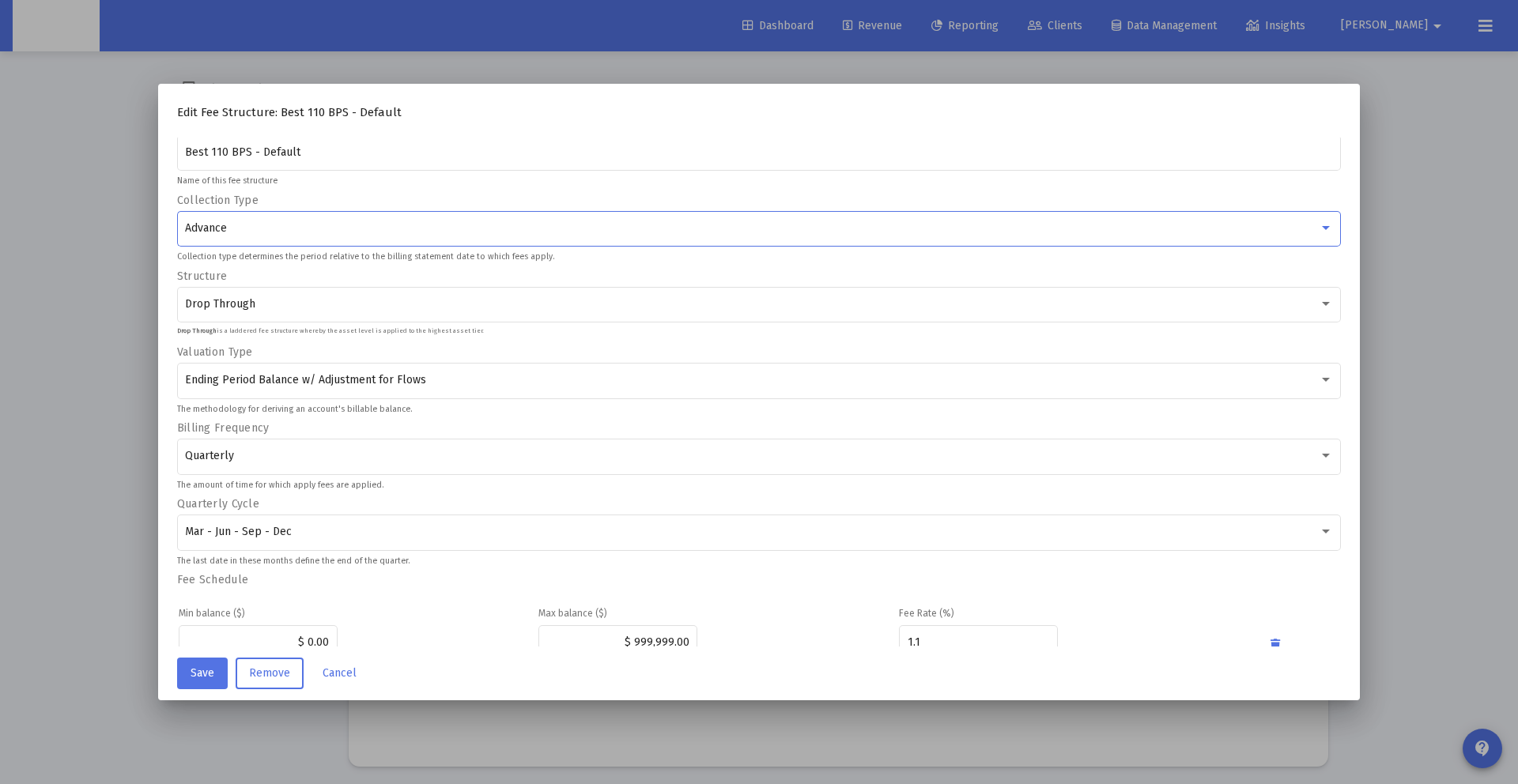 scroll, scrollTop: 24, scrollLeft: 0, axis: vertical 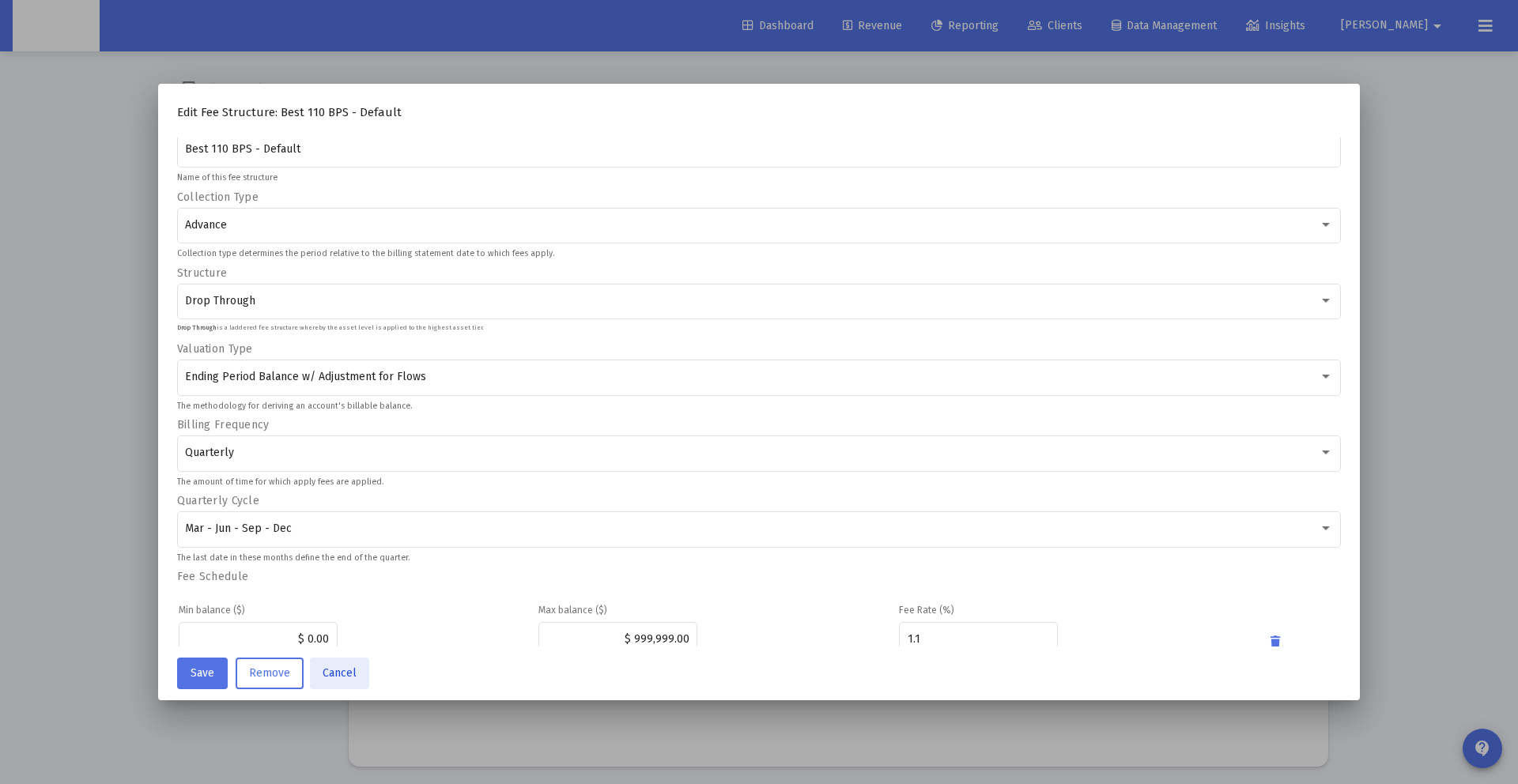 click on "Cancel" 